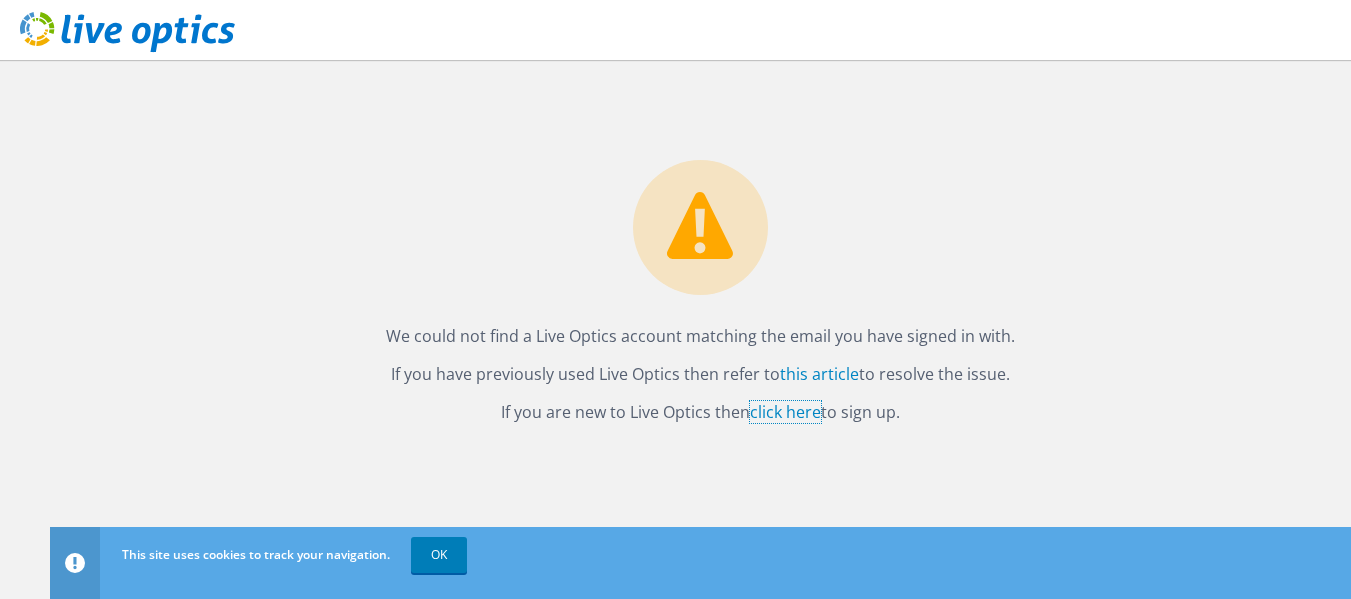 scroll, scrollTop: 0, scrollLeft: 0, axis: both 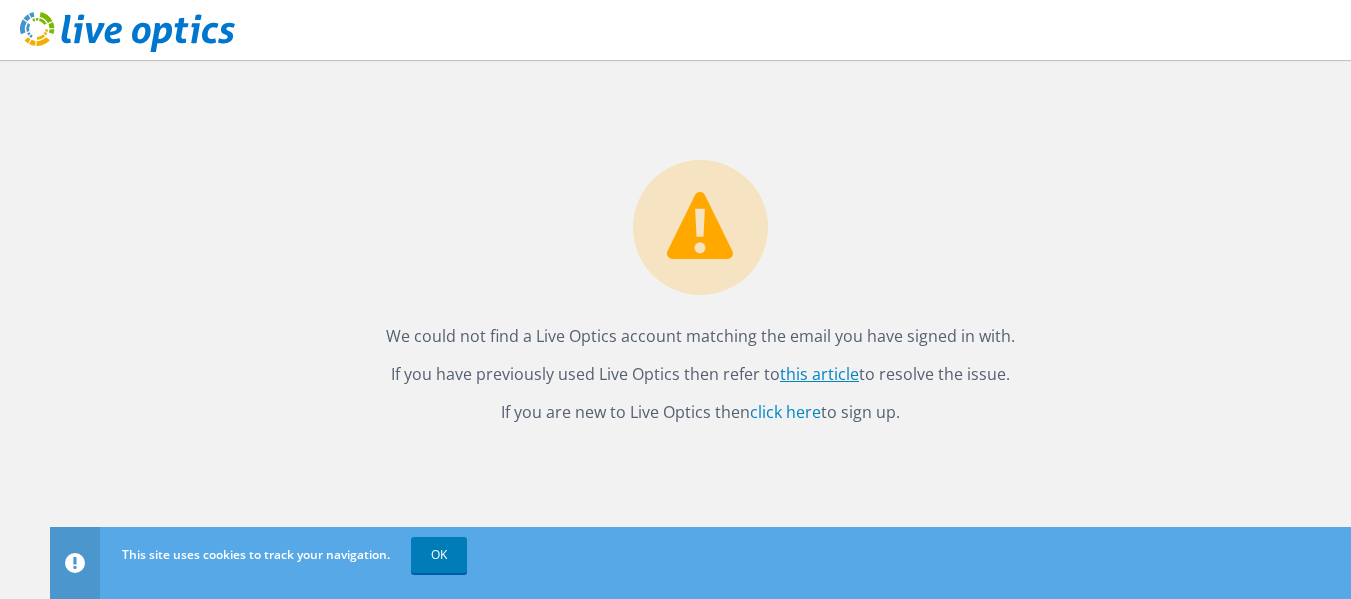 click on "this article" at bounding box center [819, 374] 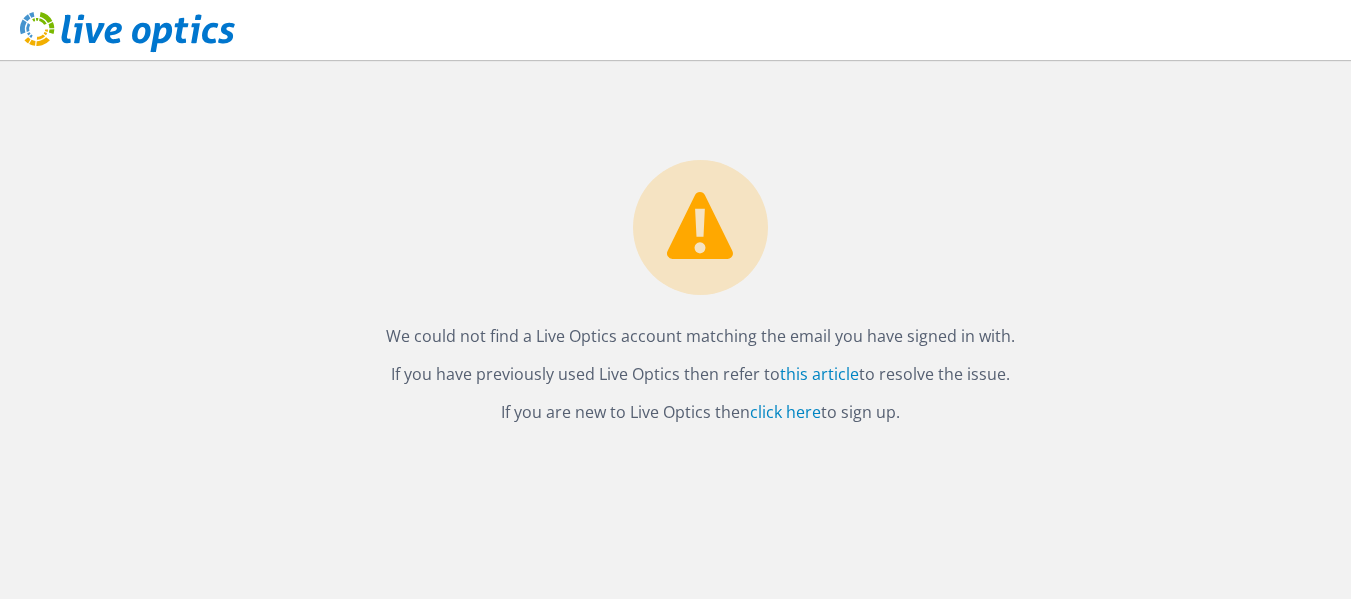 scroll, scrollTop: 0, scrollLeft: 0, axis: both 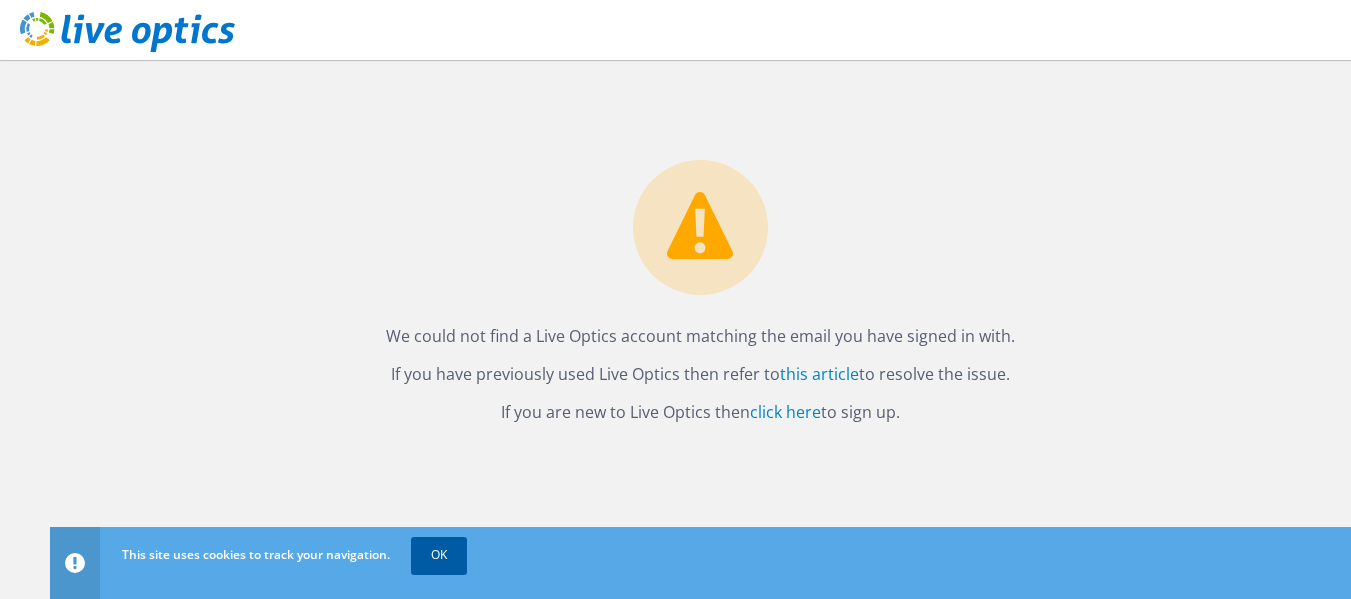 click on "OK" at bounding box center (439, 555) 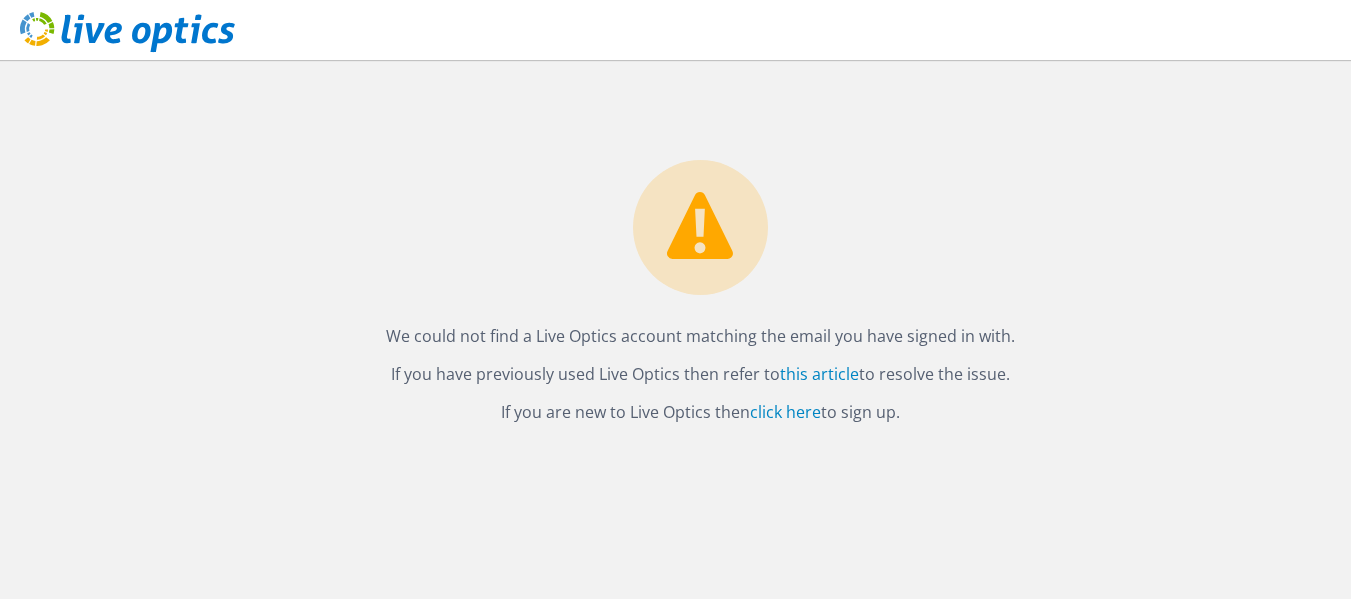 click on "If you have previously used Live Optics then refer to  this article  to resolve the issue." at bounding box center [700, 374] 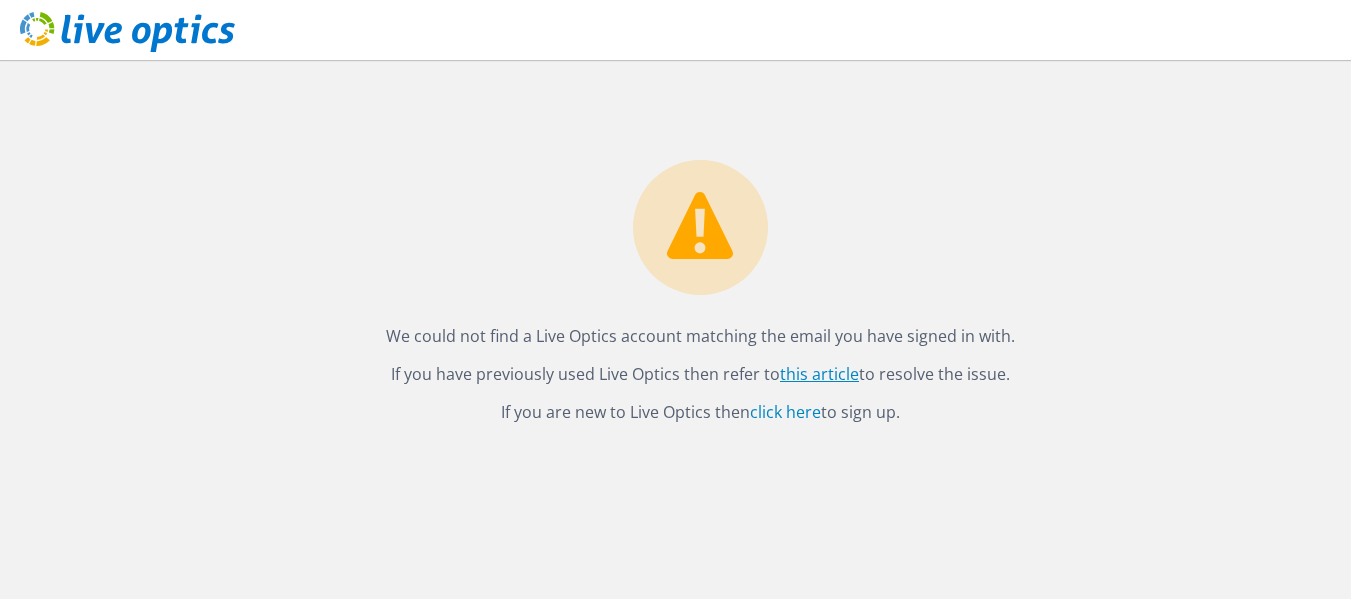 click on "this article" at bounding box center [819, 374] 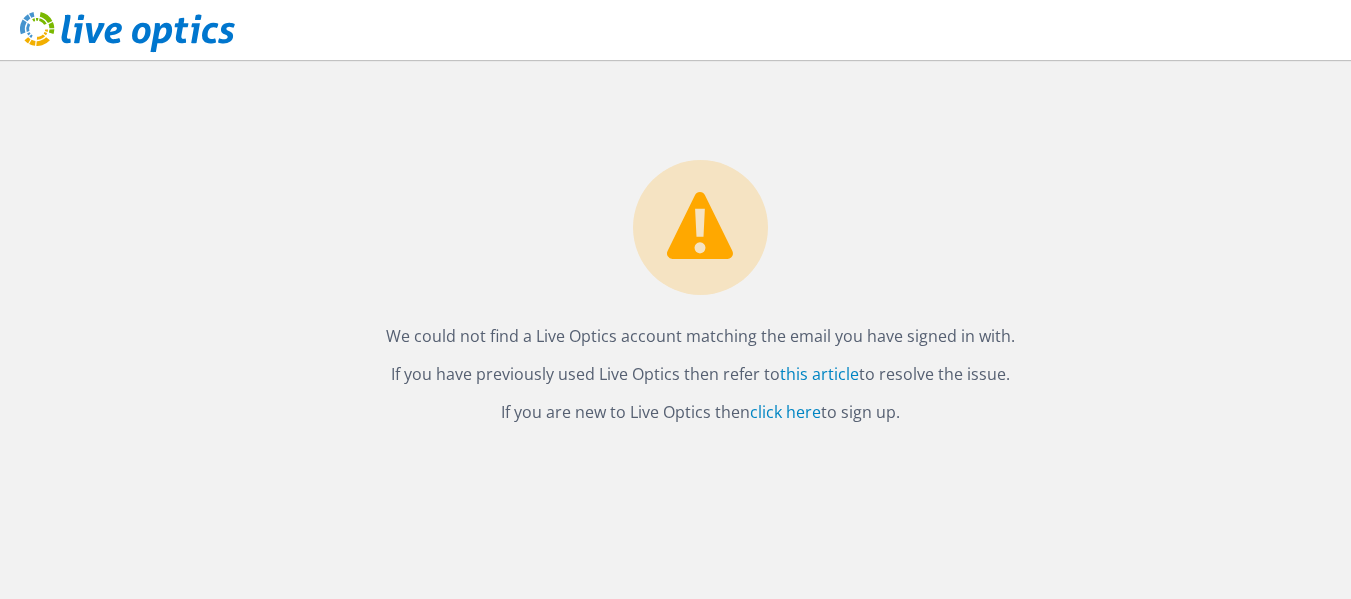 scroll, scrollTop: 0, scrollLeft: 0, axis: both 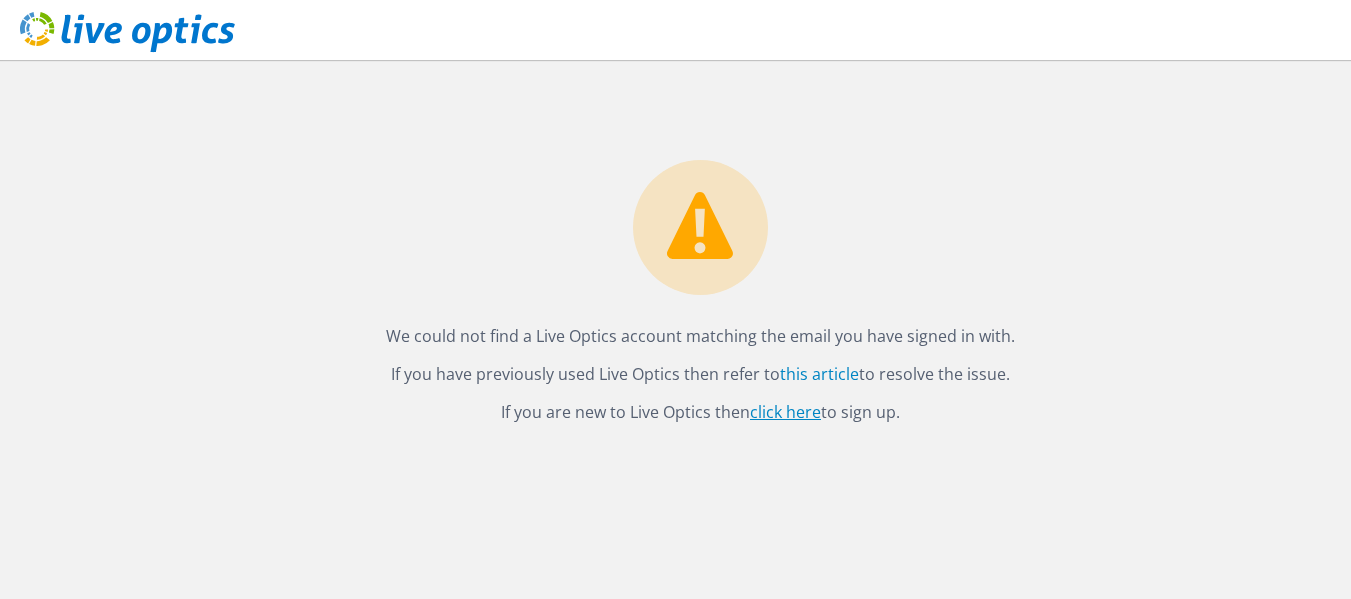 click on "click here" at bounding box center (785, 412) 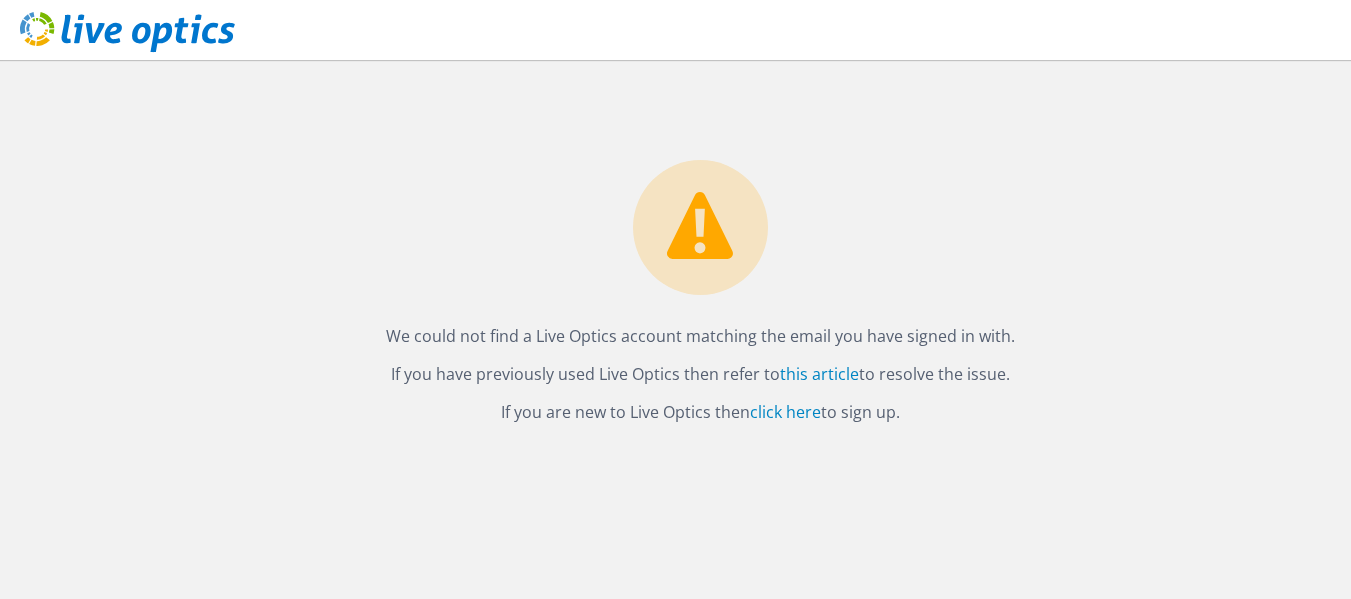 scroll, scrollTop: 0, scrollLeft: 0, axis: both 